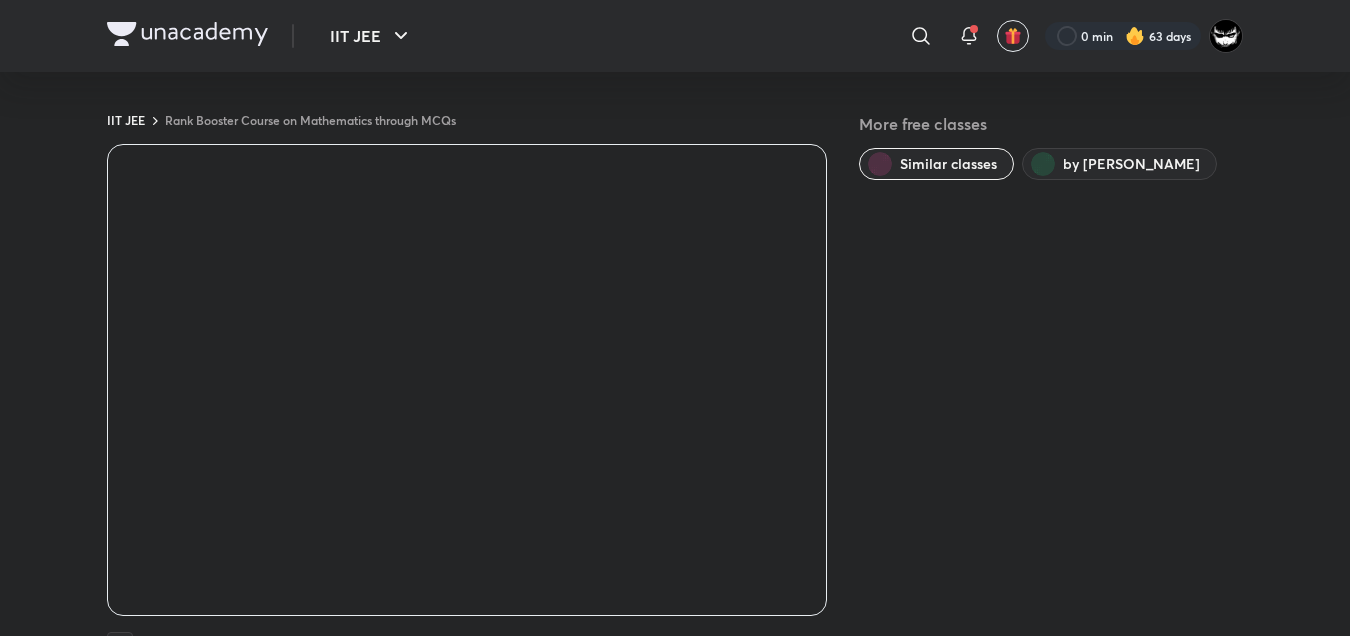 scroll, scrollTop: 0, scrollLeft: 0, axis: both 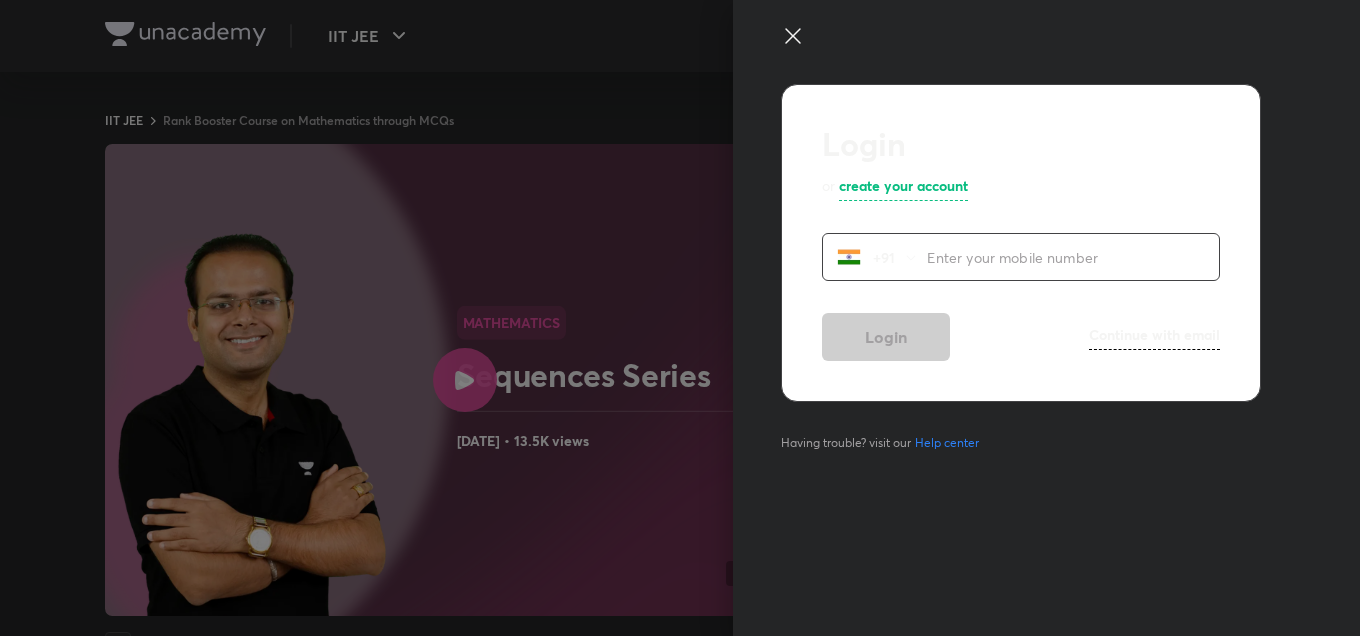 click 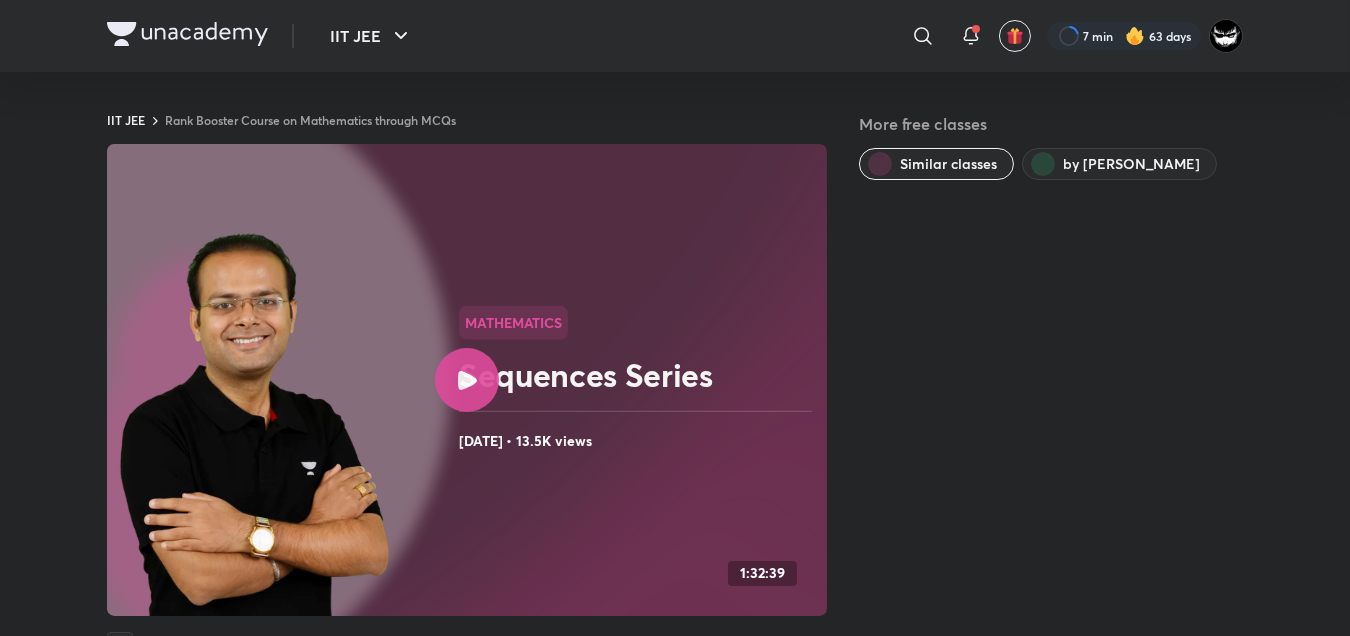 click 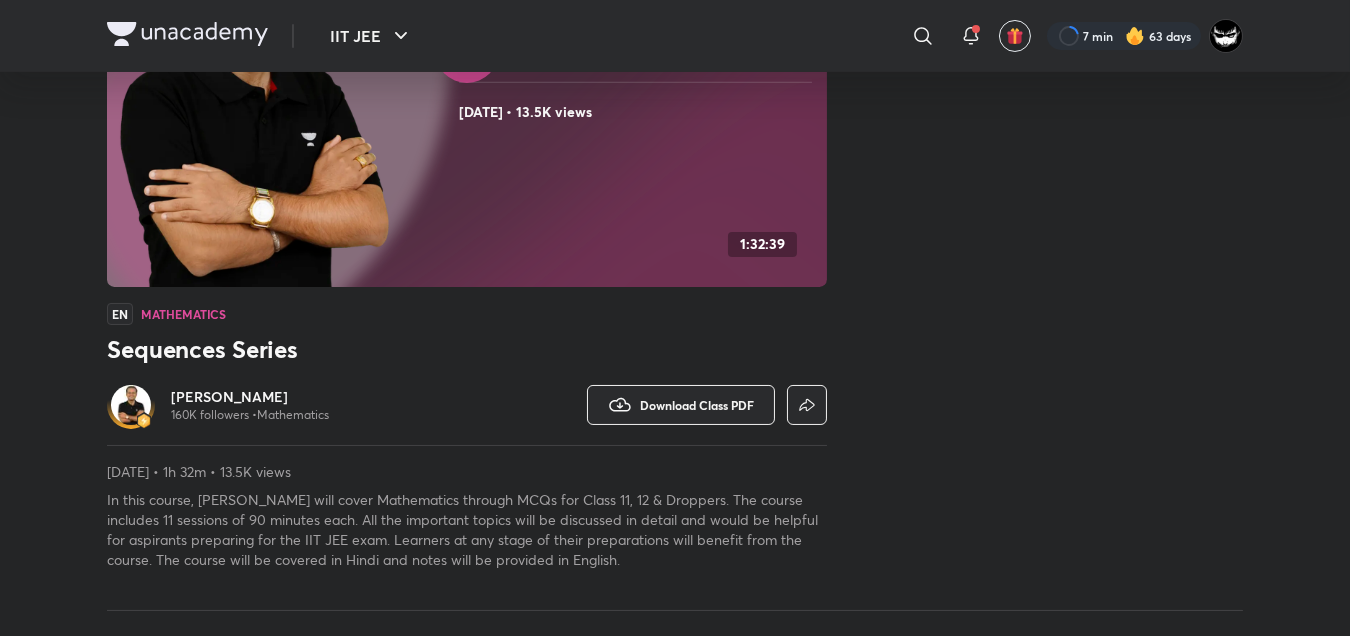 scroll, scrollTop: 0, scrollLeft: 0, axis: both 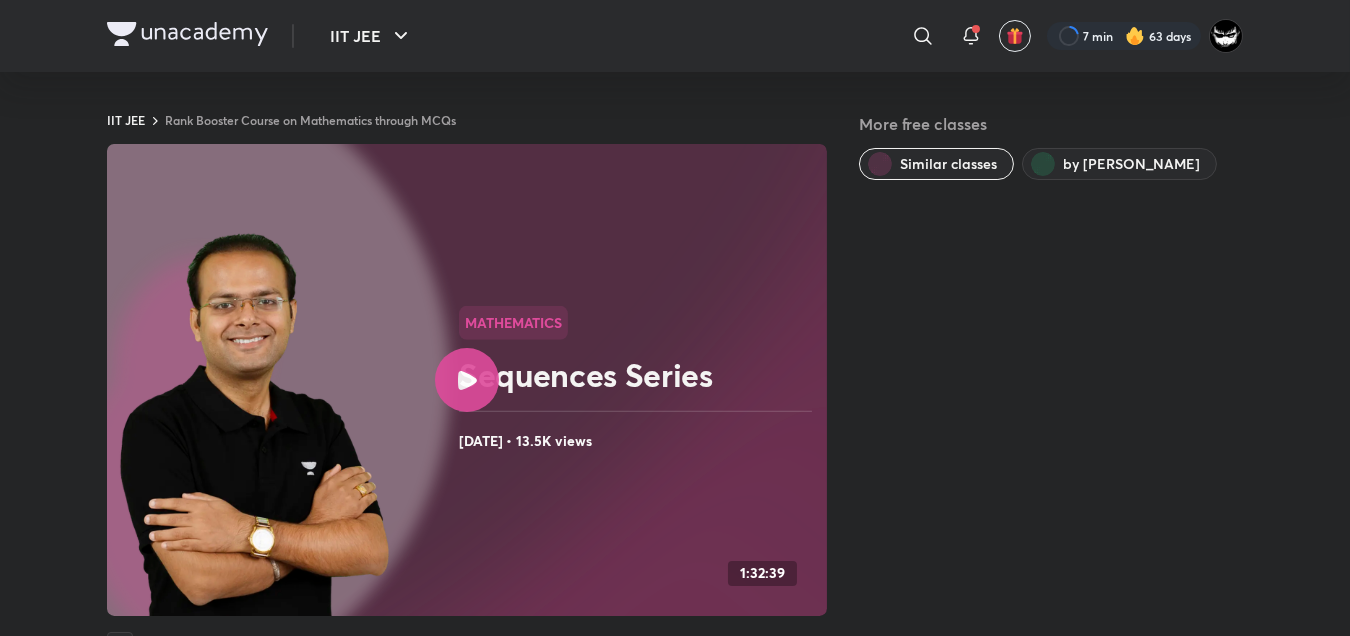 click on "Sequences Series" at bounding box center [639, 375] 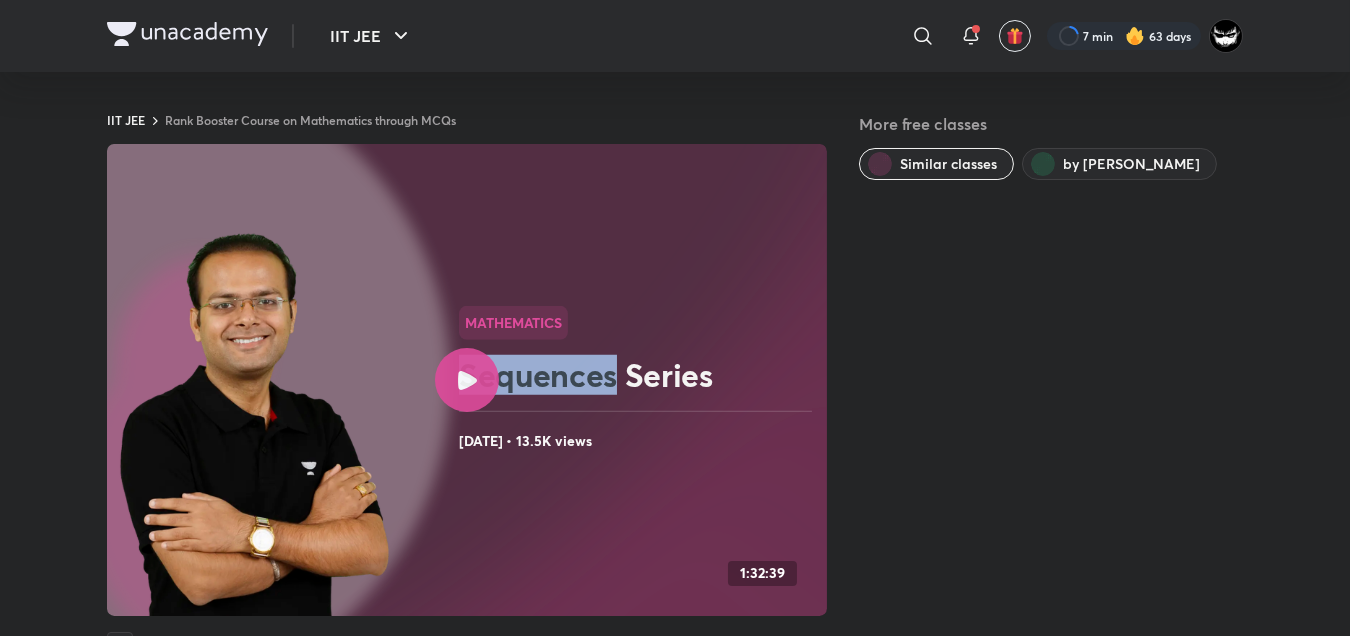 click on "Sequences Series" at bounding box center (639, 375) 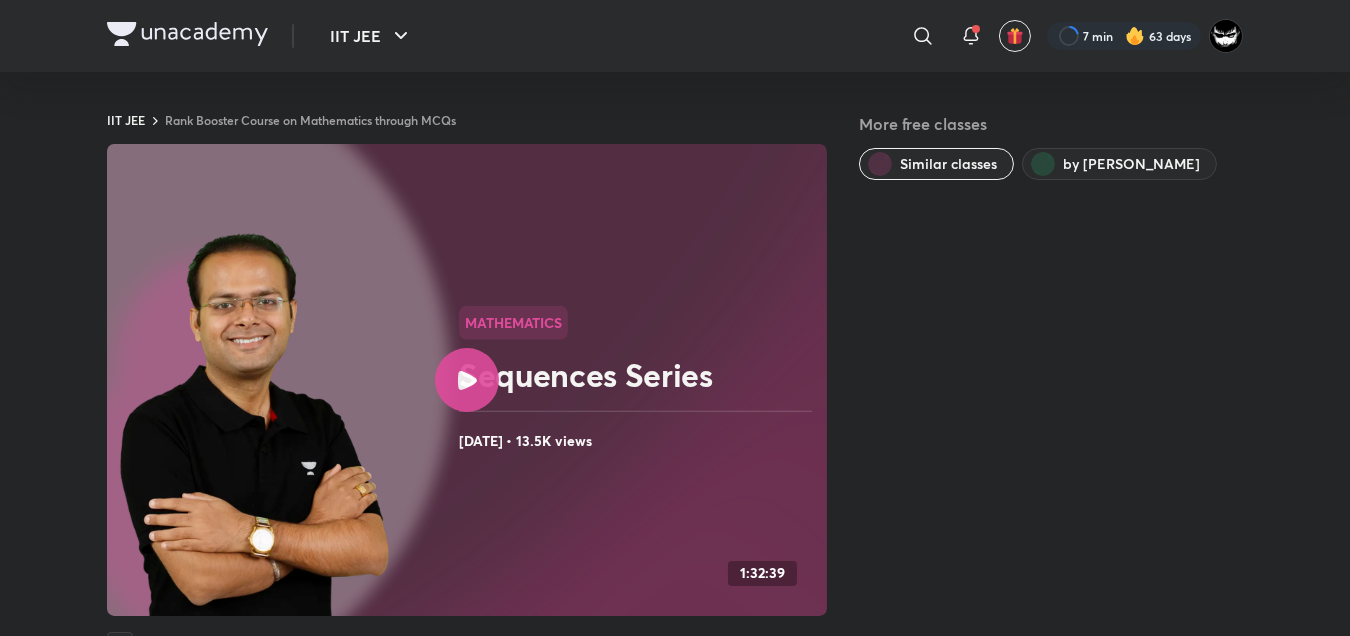 click 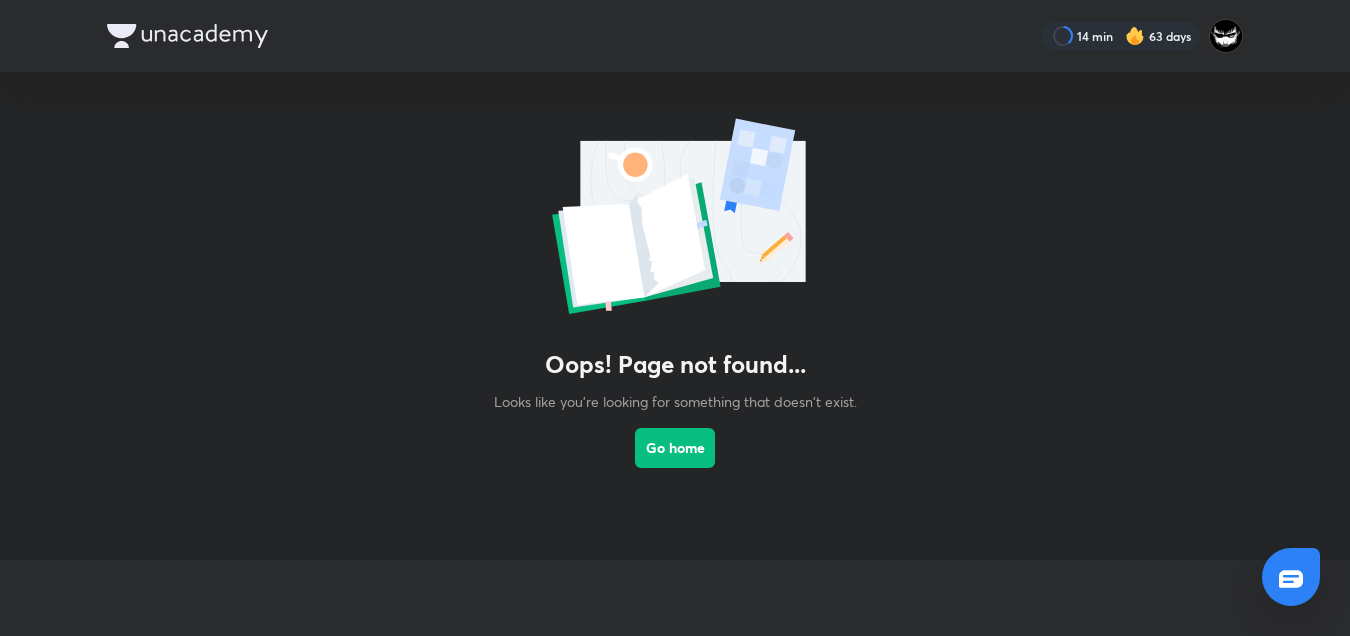 scroll, scrollTop: 0, scrollLeft: 0, axis: both 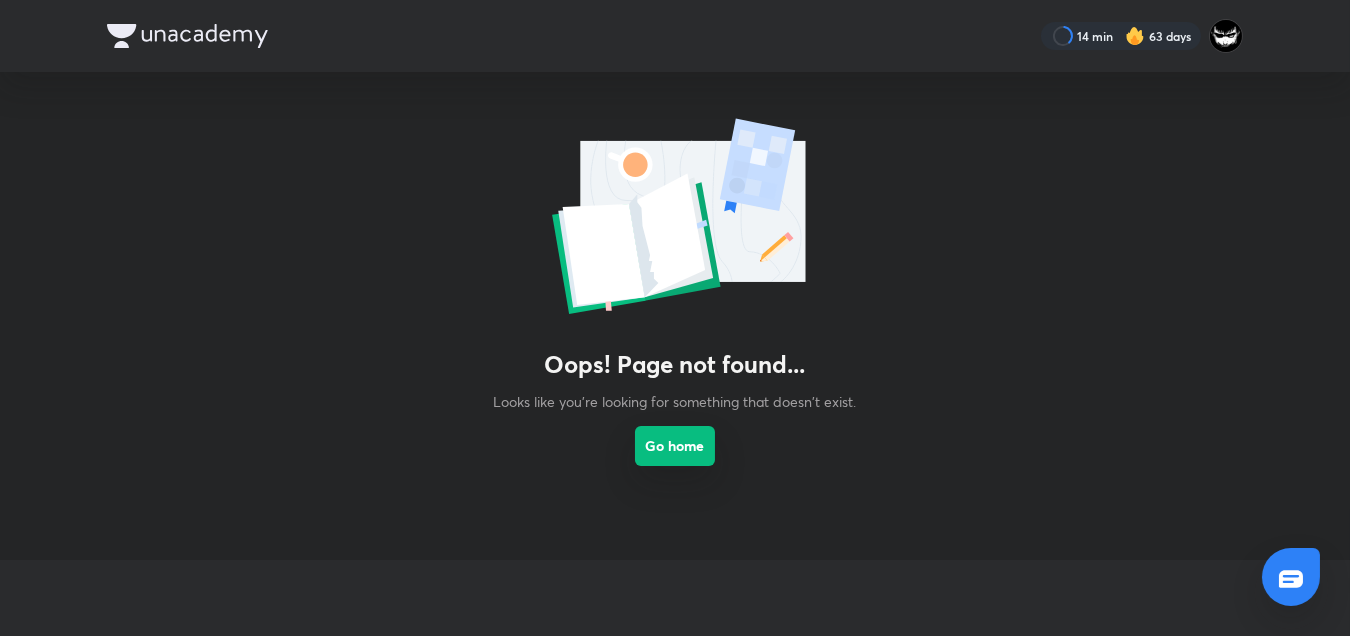 click on "Go home" at bounding box center (675, 446) 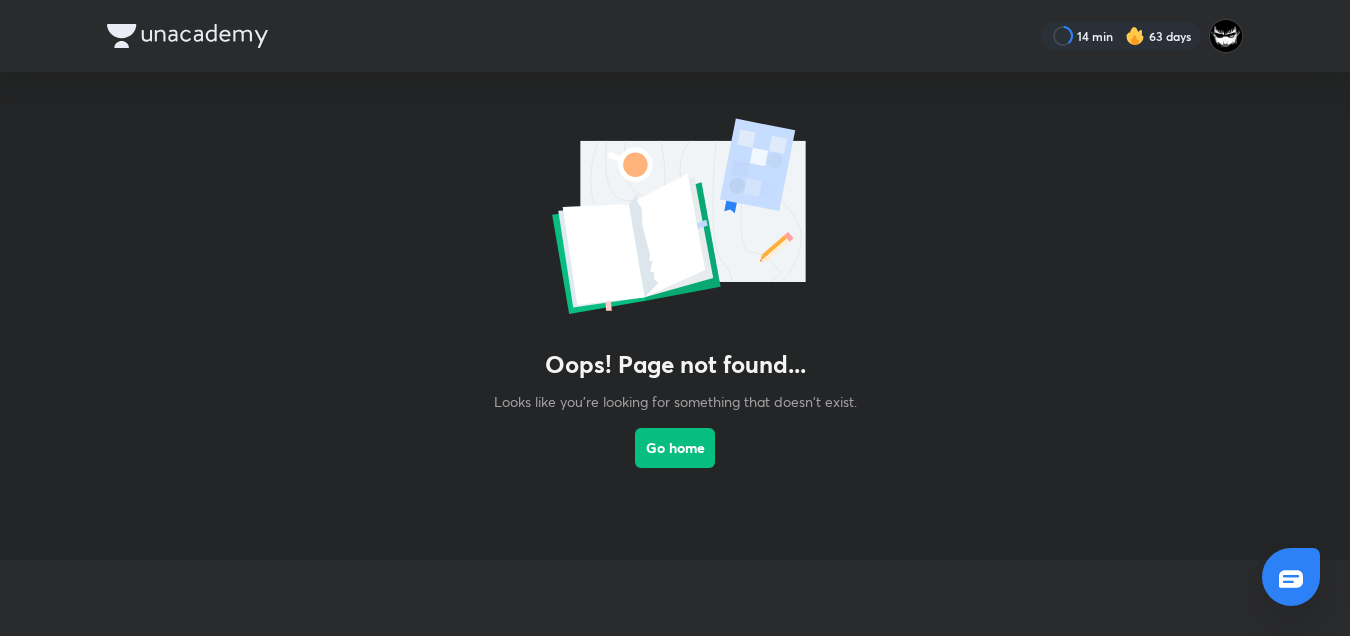scroll, scrollTop: 0, scrollLeft: 0, axis: both 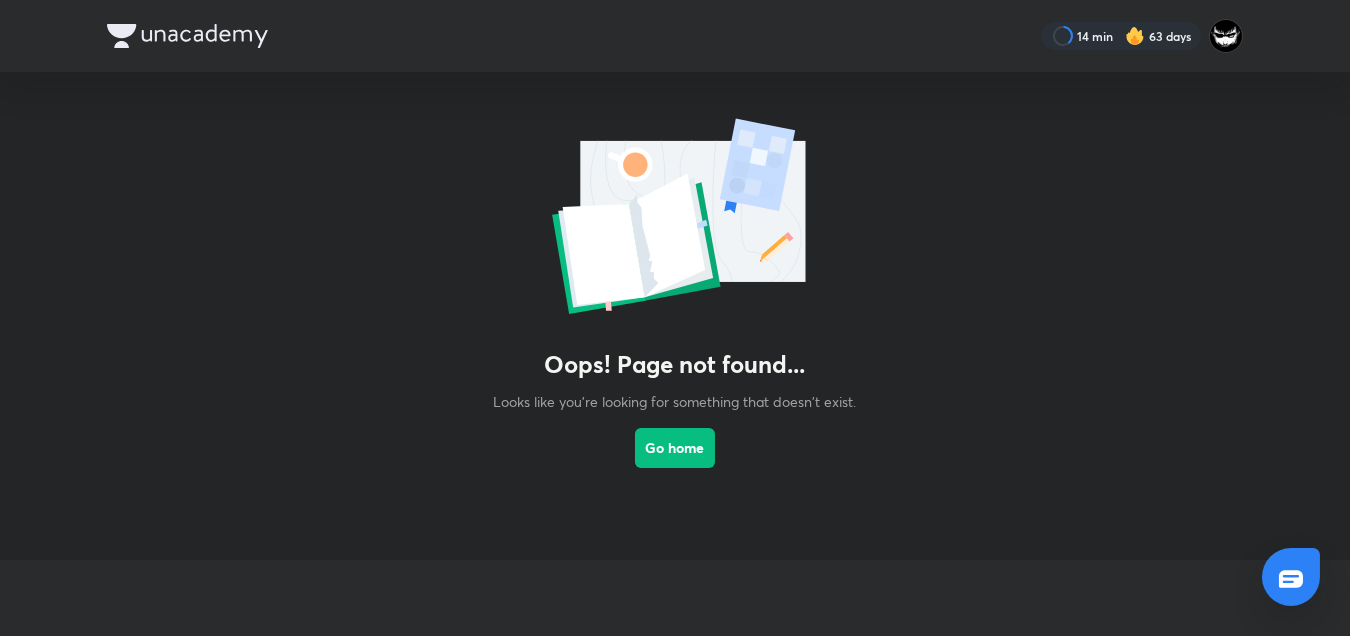 click on "Looks like you're looking for something that doesn't exist." at bounding box center [675, 401] 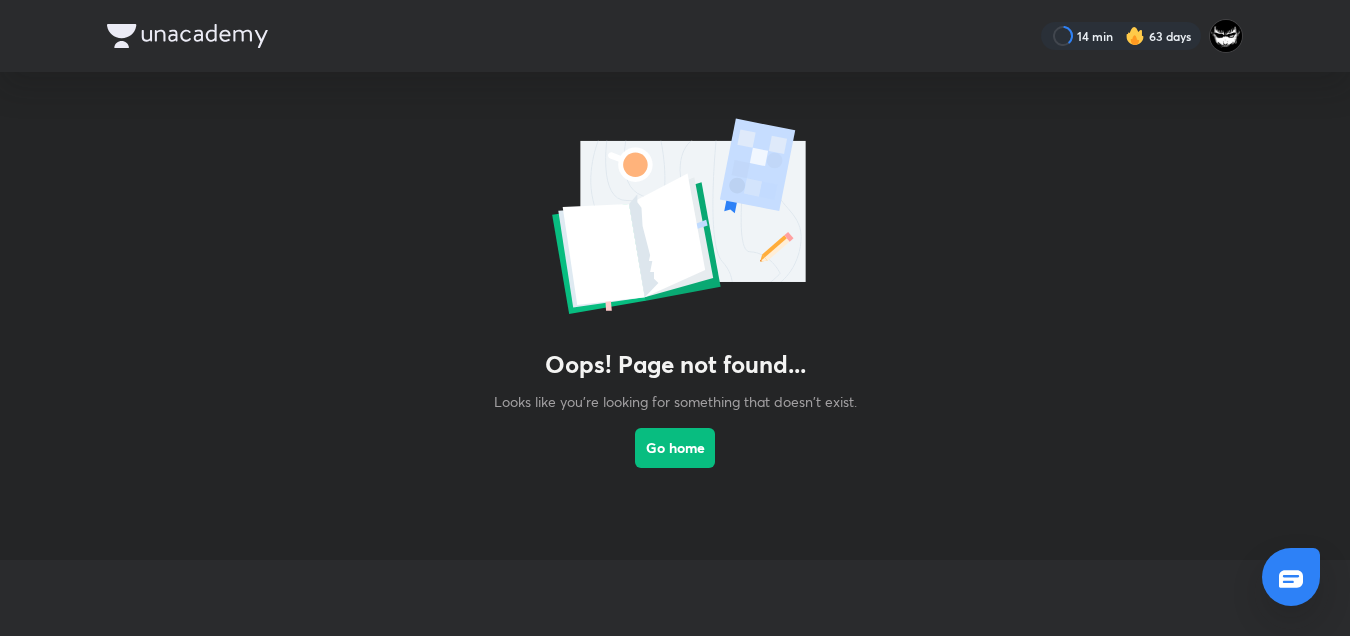 scroll, scrollTop: 0, scrollLeft: 0, axis: both 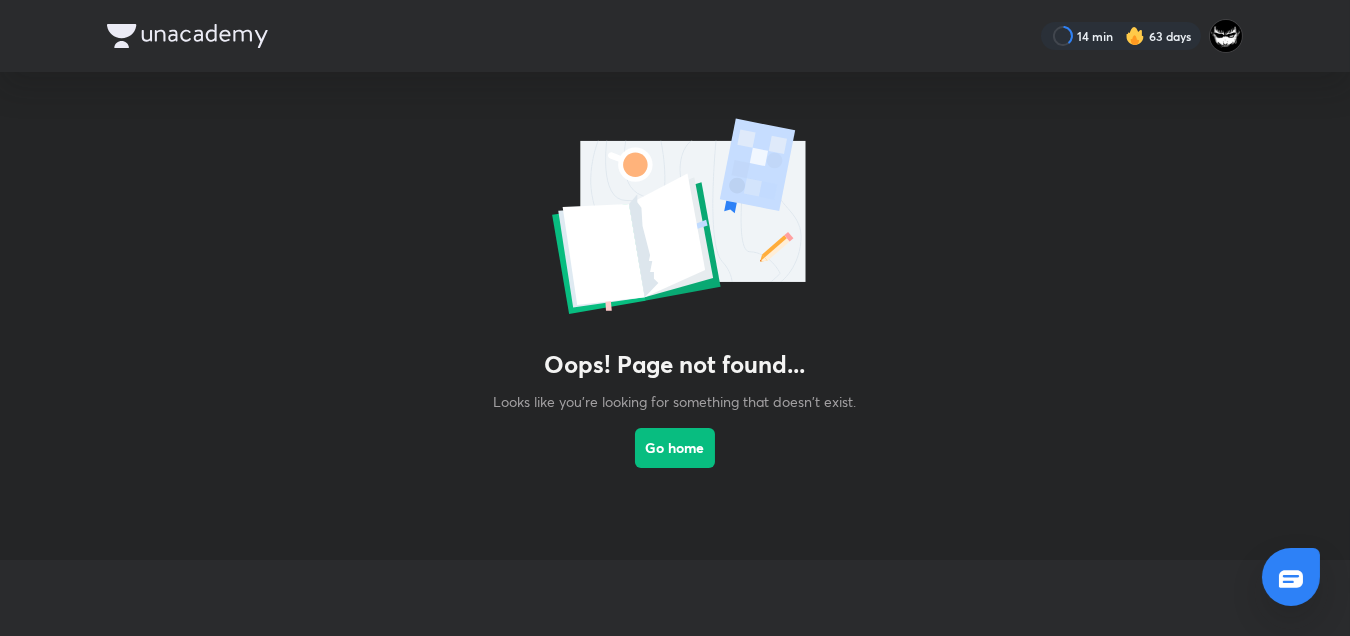 click on "Oops! Page not found... Looks like you're looking for something that doesn't exist. Go home" at bounding box center [675, 296] 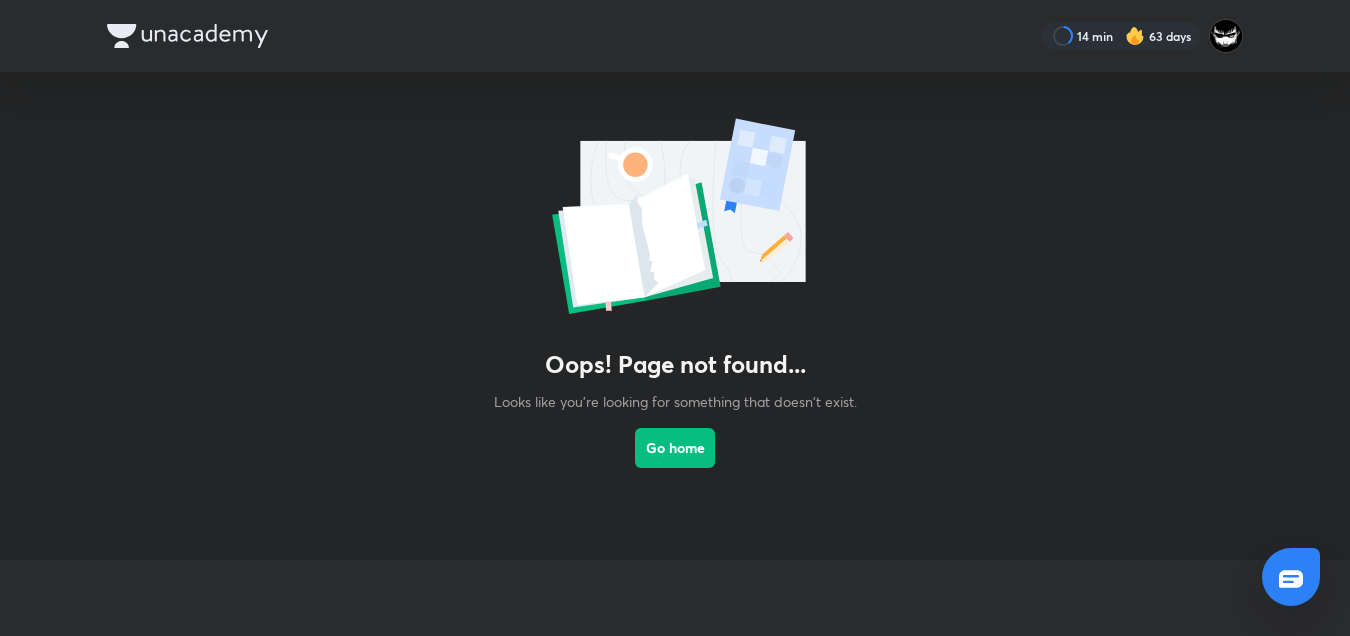 scroll, scrollTop: 0, scrollLeft: 0, axis: both 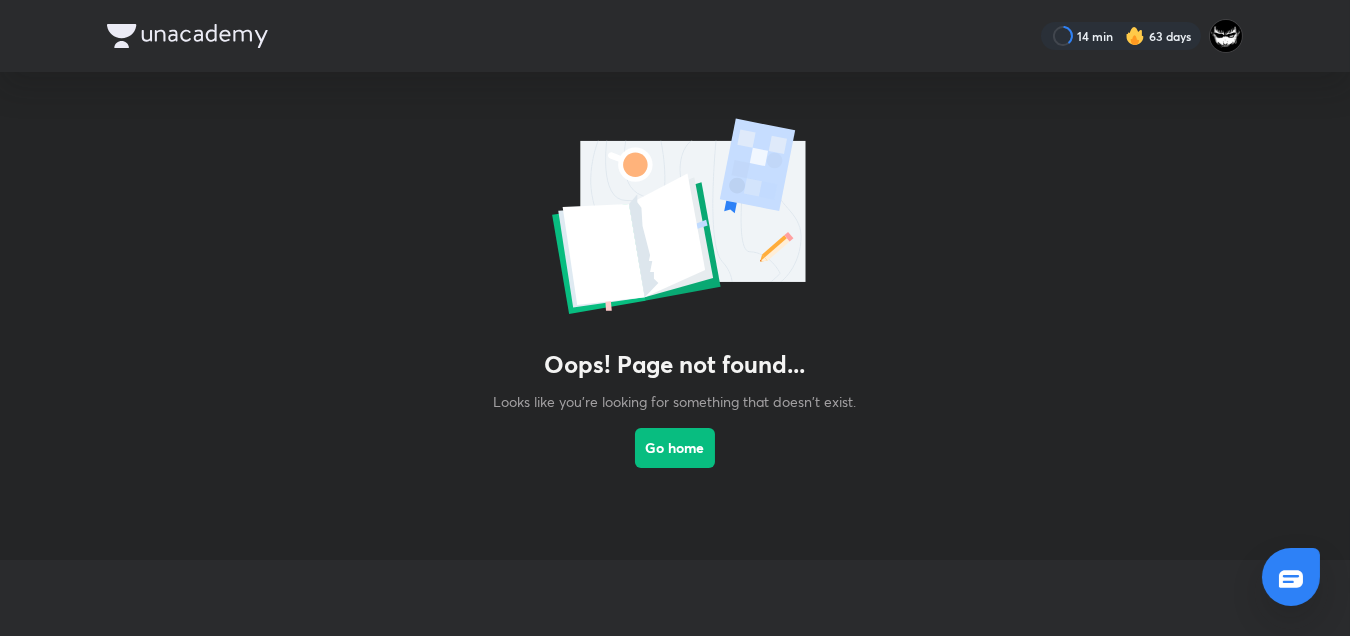 click at bounding box center (187, 36) 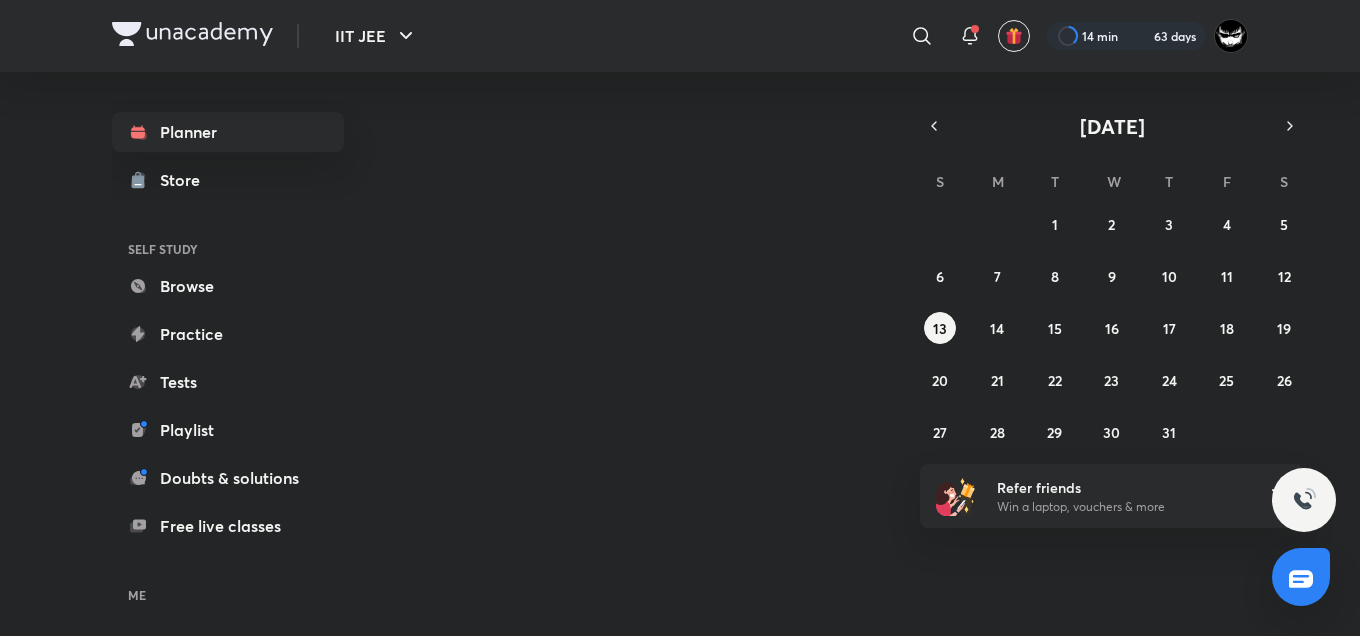scroll, scrollTop: 0, scrollLeft: 0, axis: both 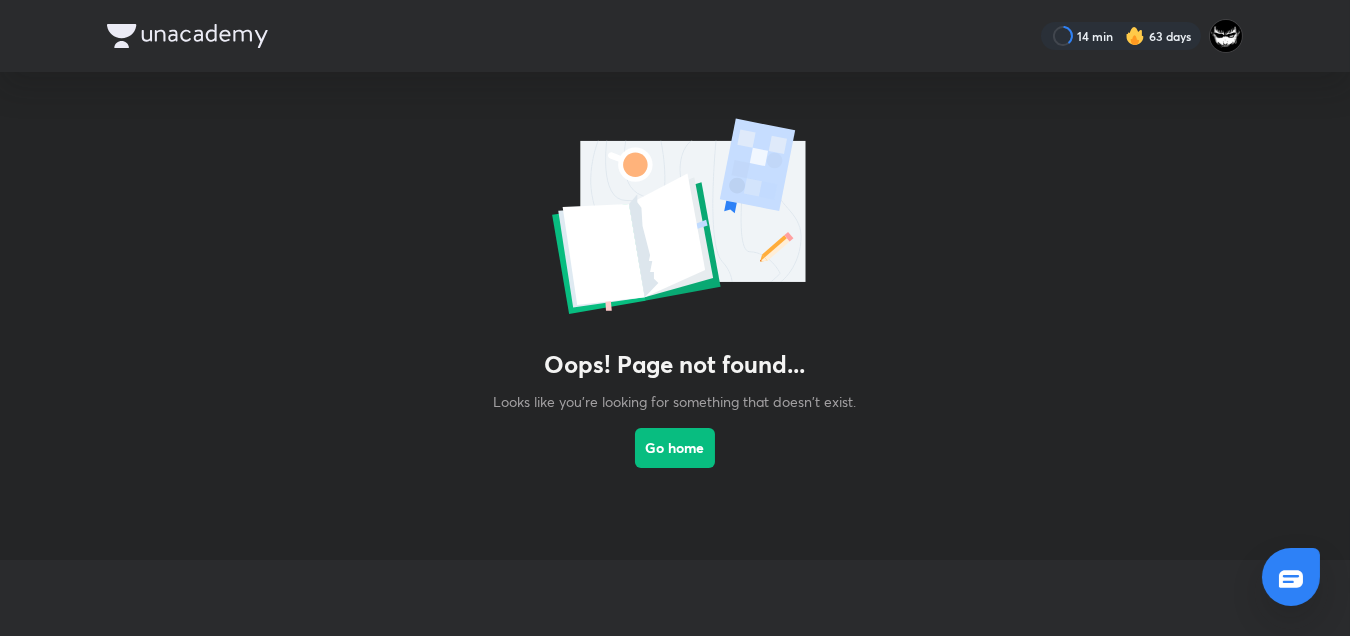click on "Oops! Page not found... Looks like you're looking for something that doesn't exist. Go home" at bounding box center [675, 296] 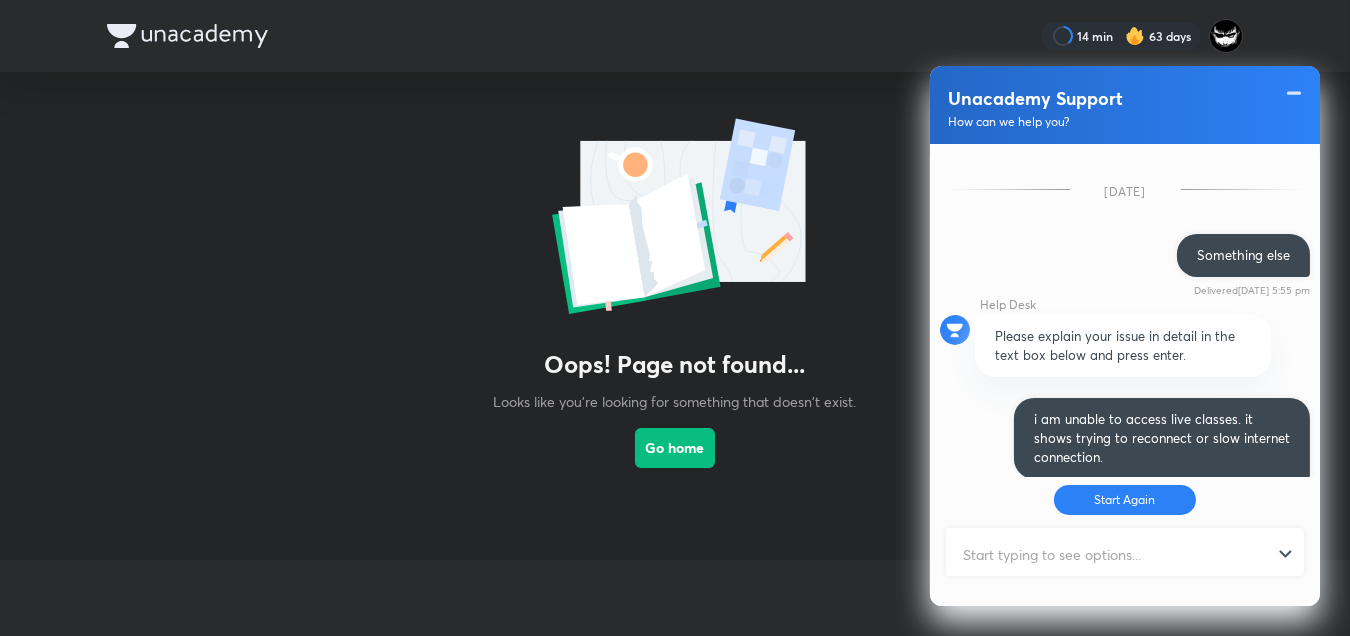scroll, scrollTop: 629, scrollLeft: 0, axis: vertical 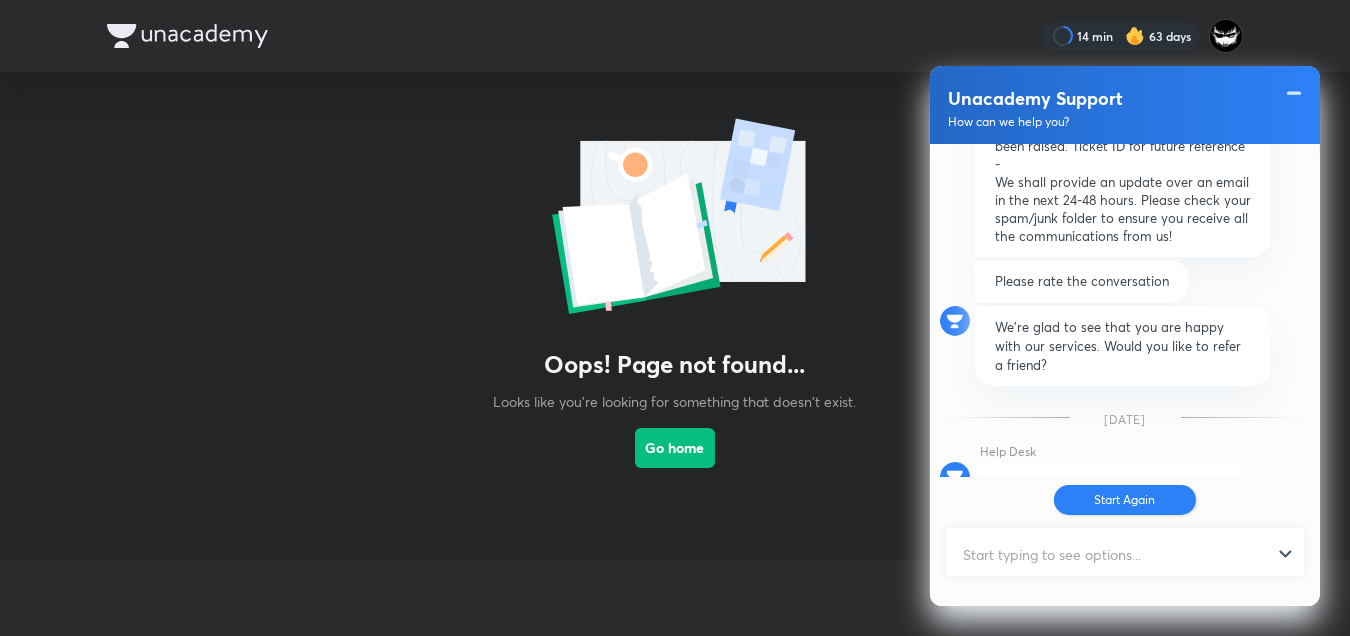 click on "Start Again" at bounding box center (1125, 500) 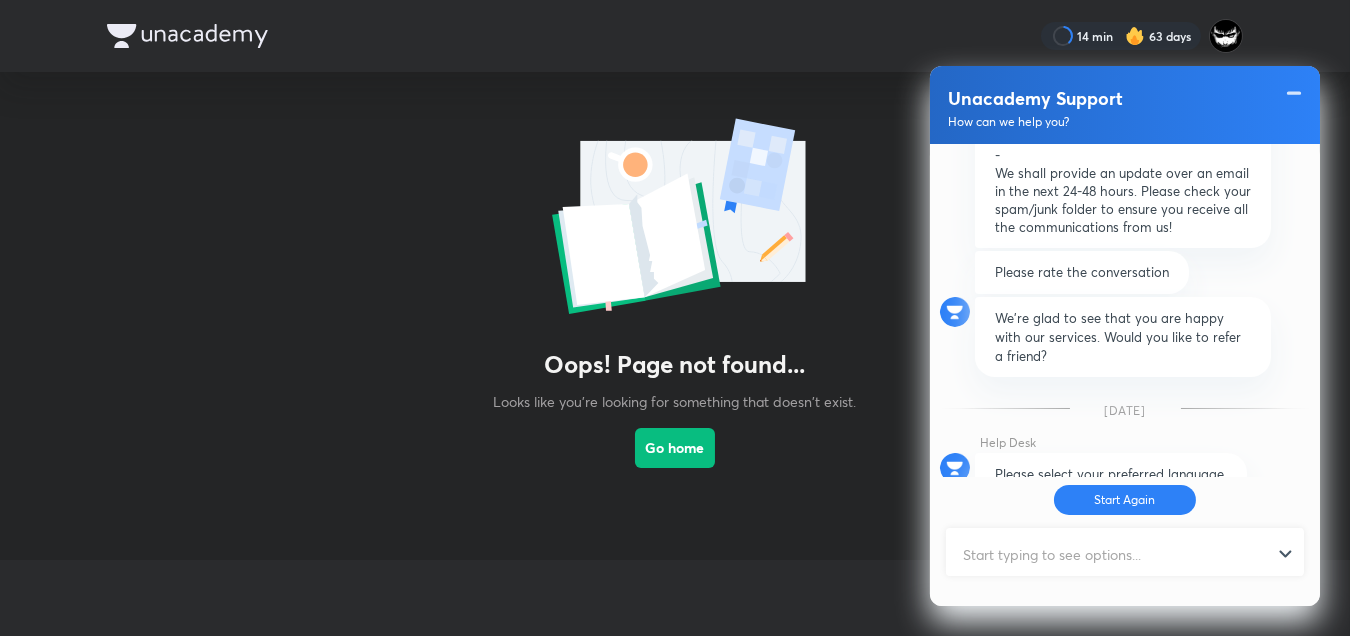 scroll, scrollTop: 772, scrollLeft: 0, axis: vertical 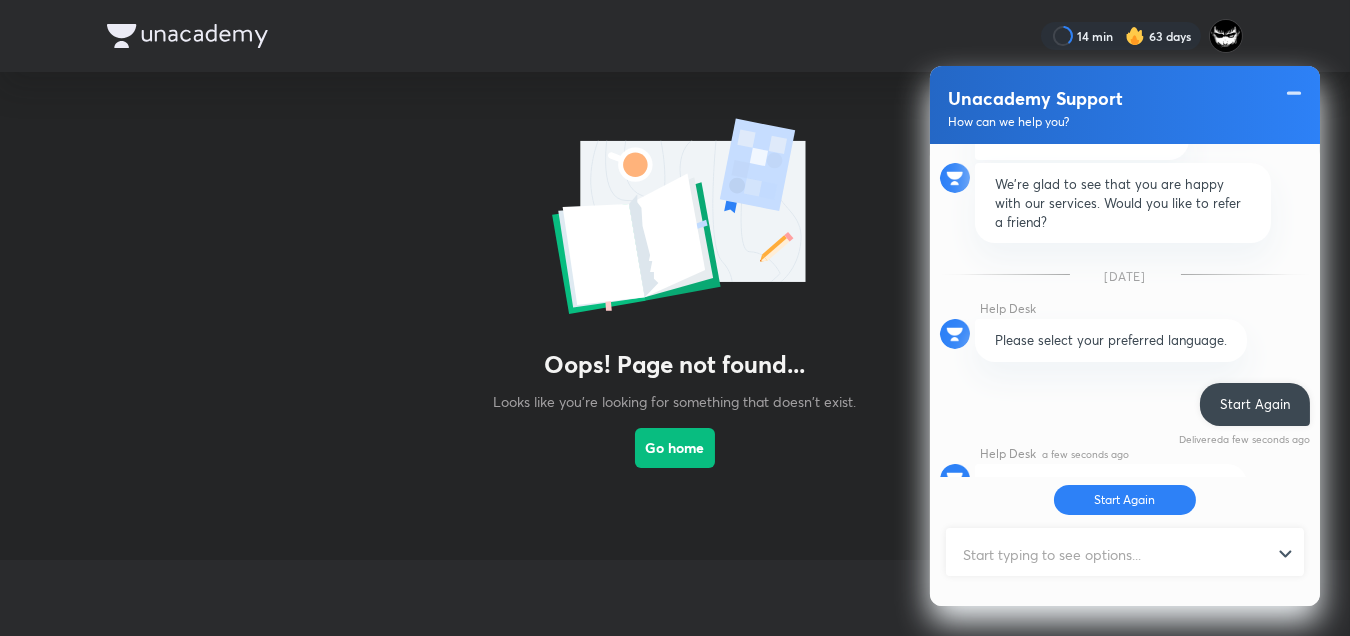 click on "Please select your preferred language." at bounding box center [1111, 485] 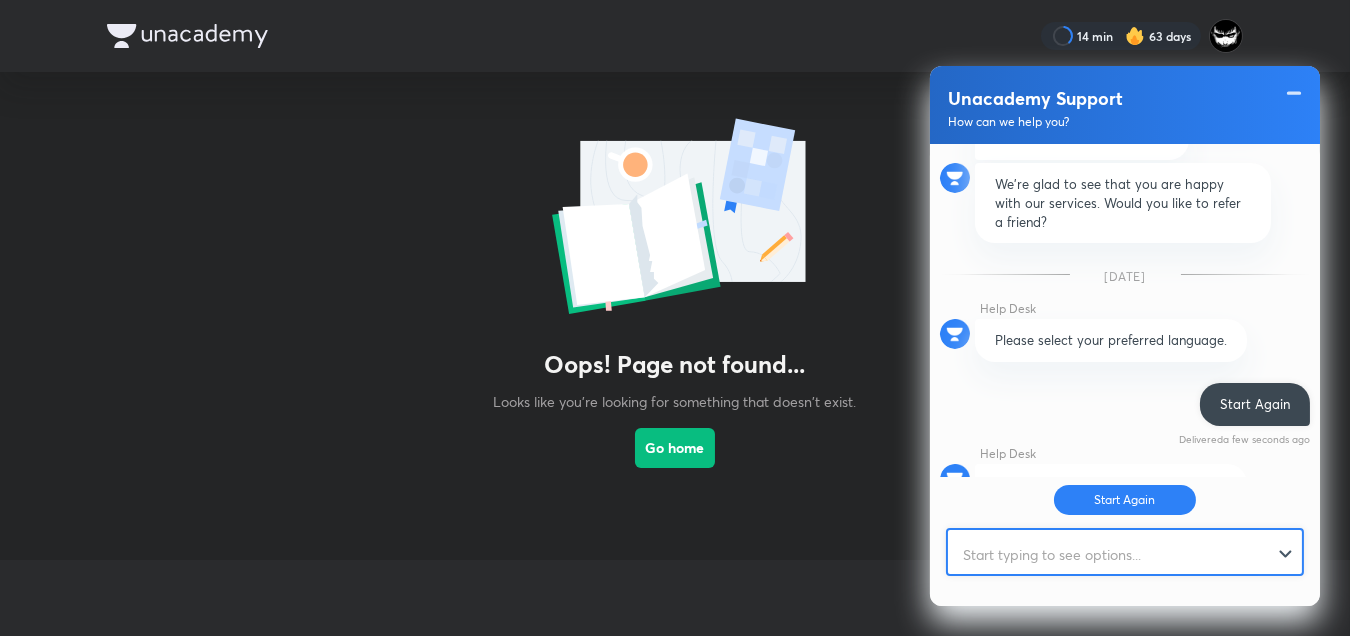 click at bounding box center [1116, 554] 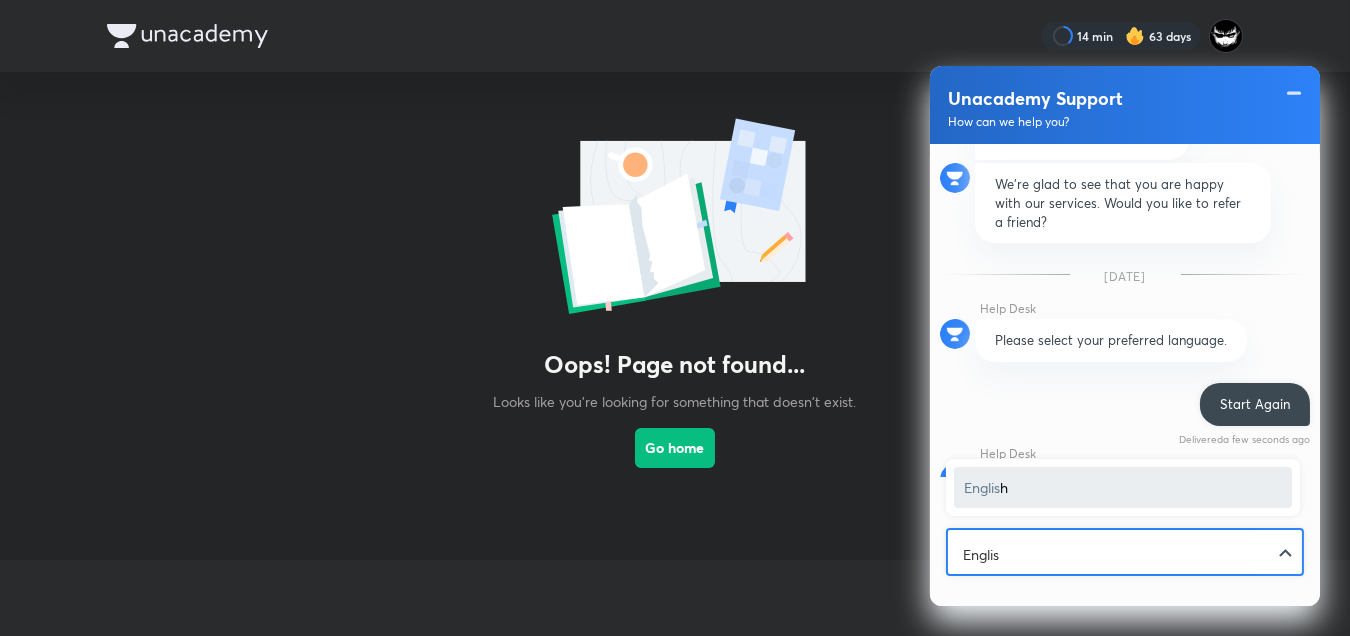 type on "English" 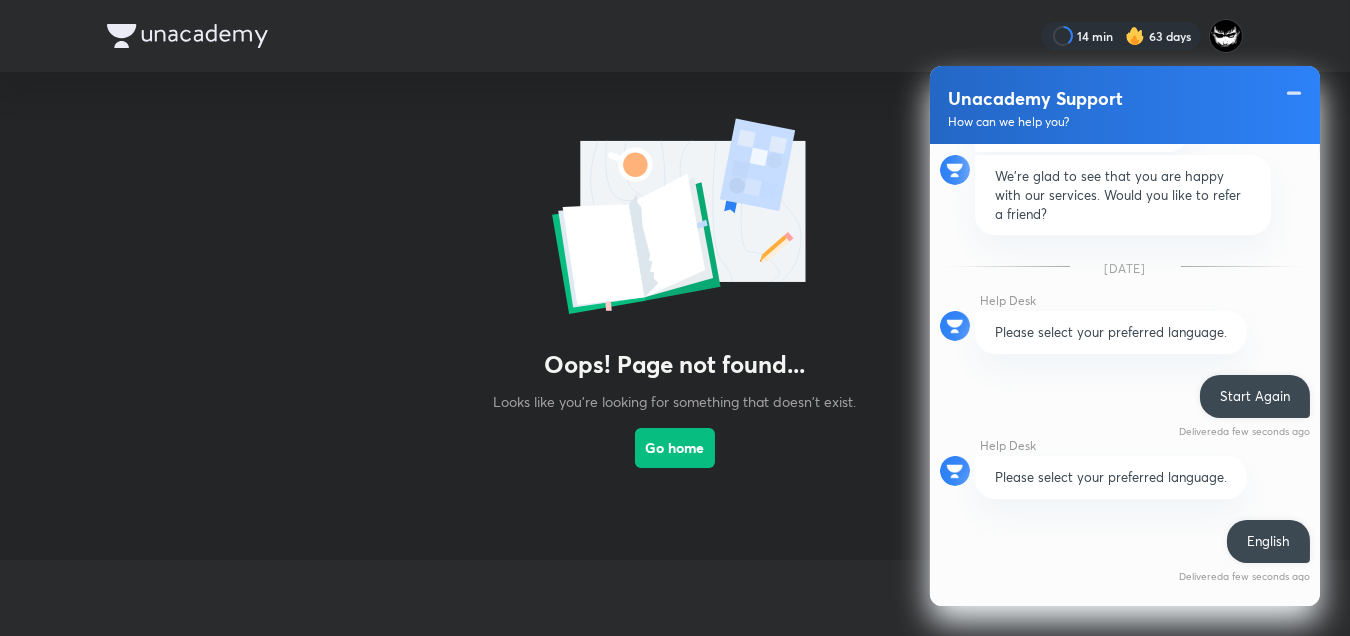 scroll, scrollTop: 1125, scrollLeft: 0, axis: vertical 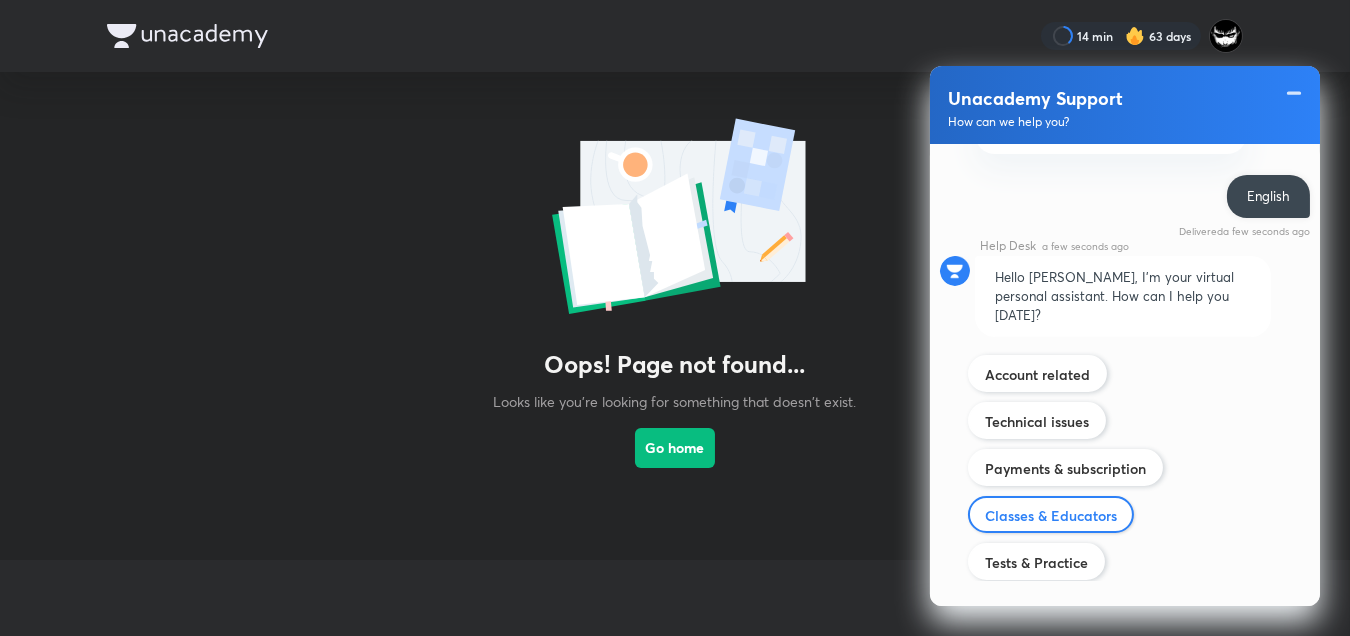 click on "Classes & Educators" at bounding box center (1051, 515) 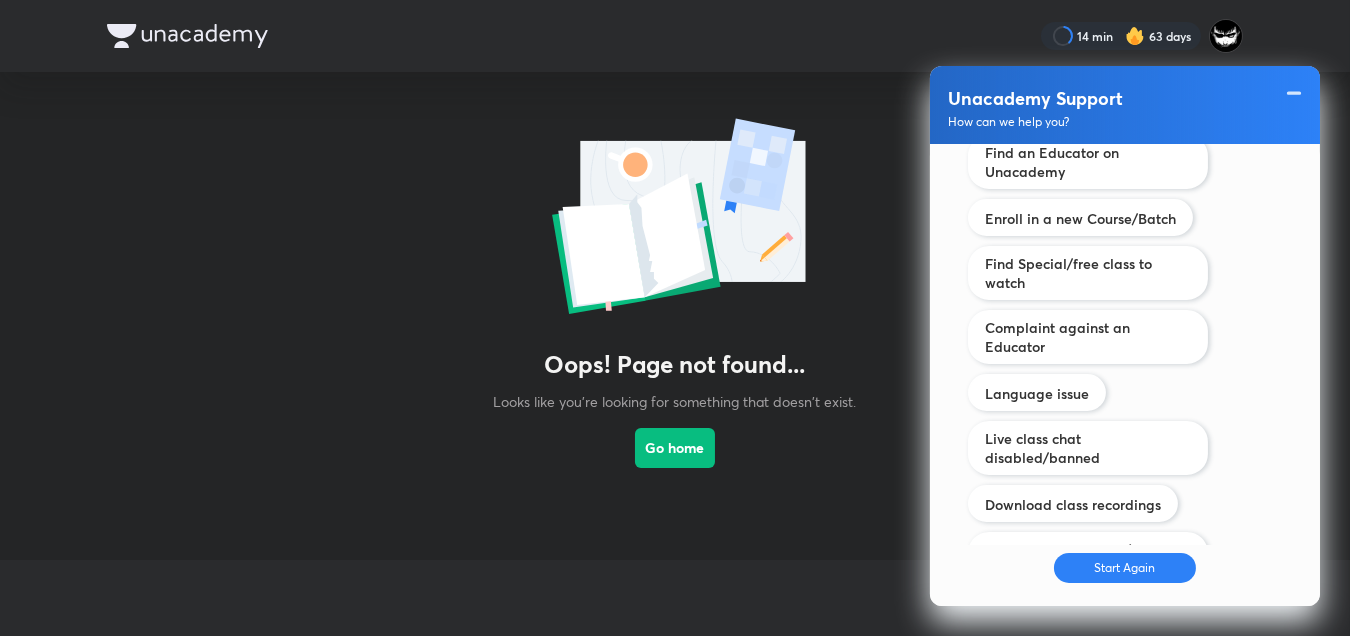 scroll, scrollTop: 1559, scrollLeft: 0, axis: vertical 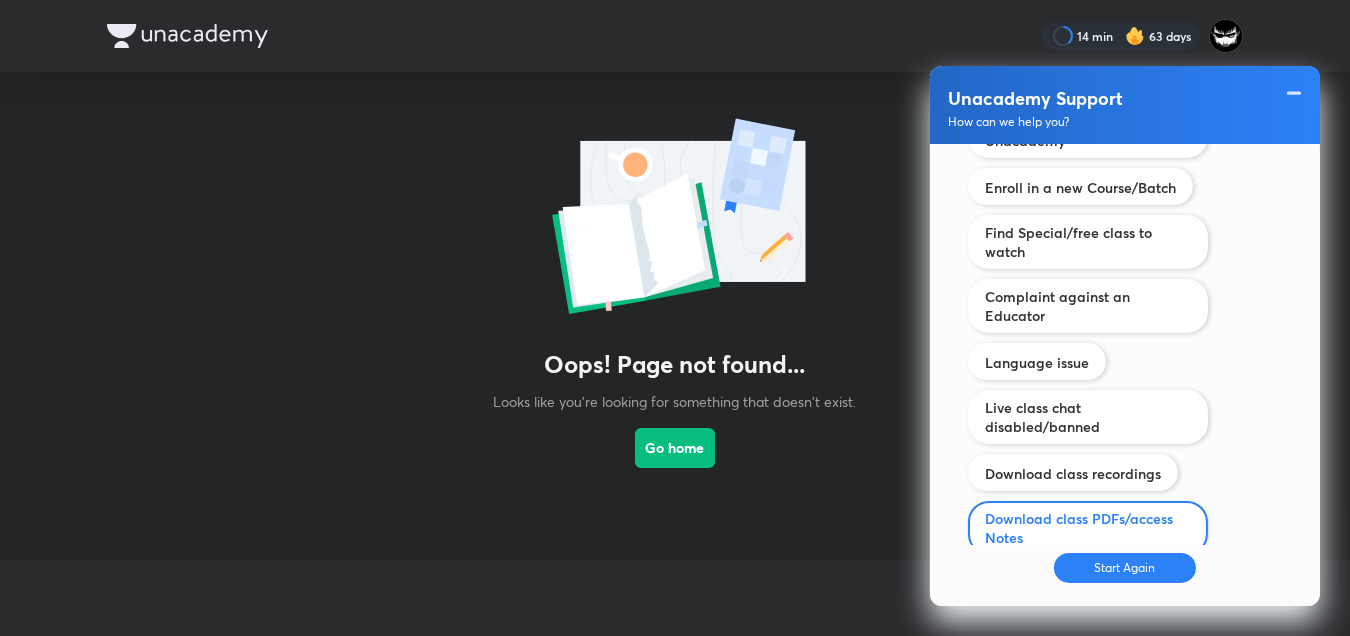 click on "Download class PDFs/access Notes" at bounding box center (1088, 528) 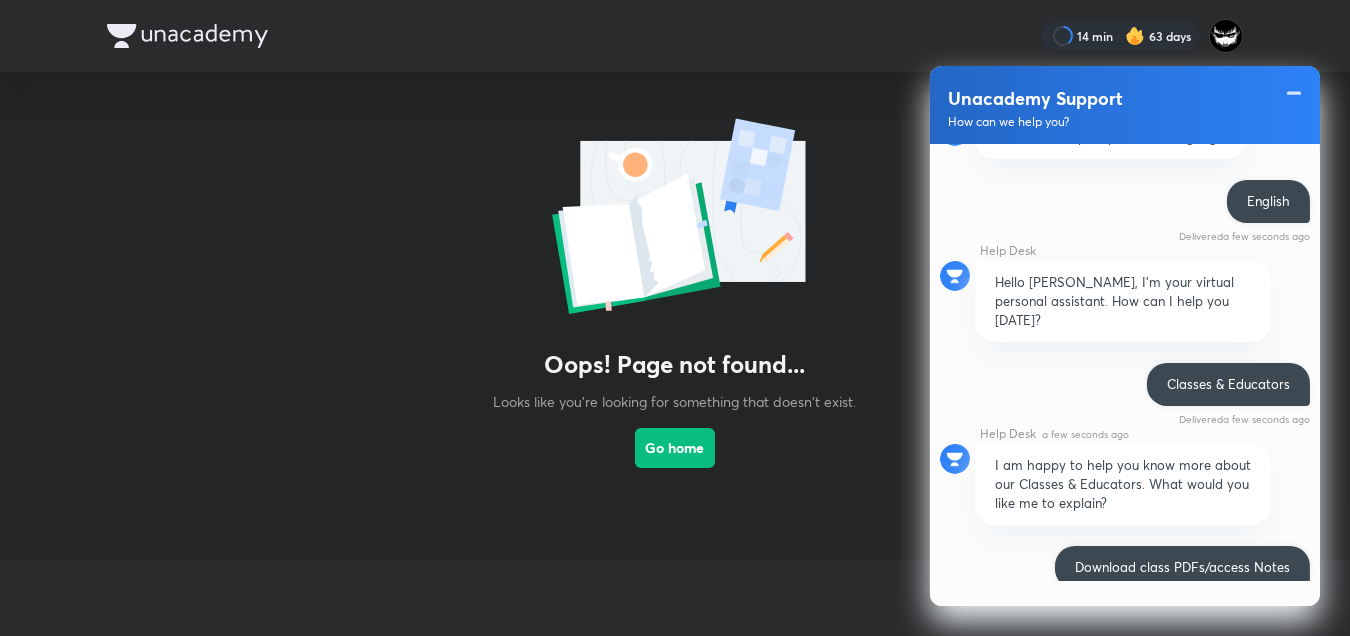scroll, scrollTop: 1345, scrollLeft: 0, axis: vertical 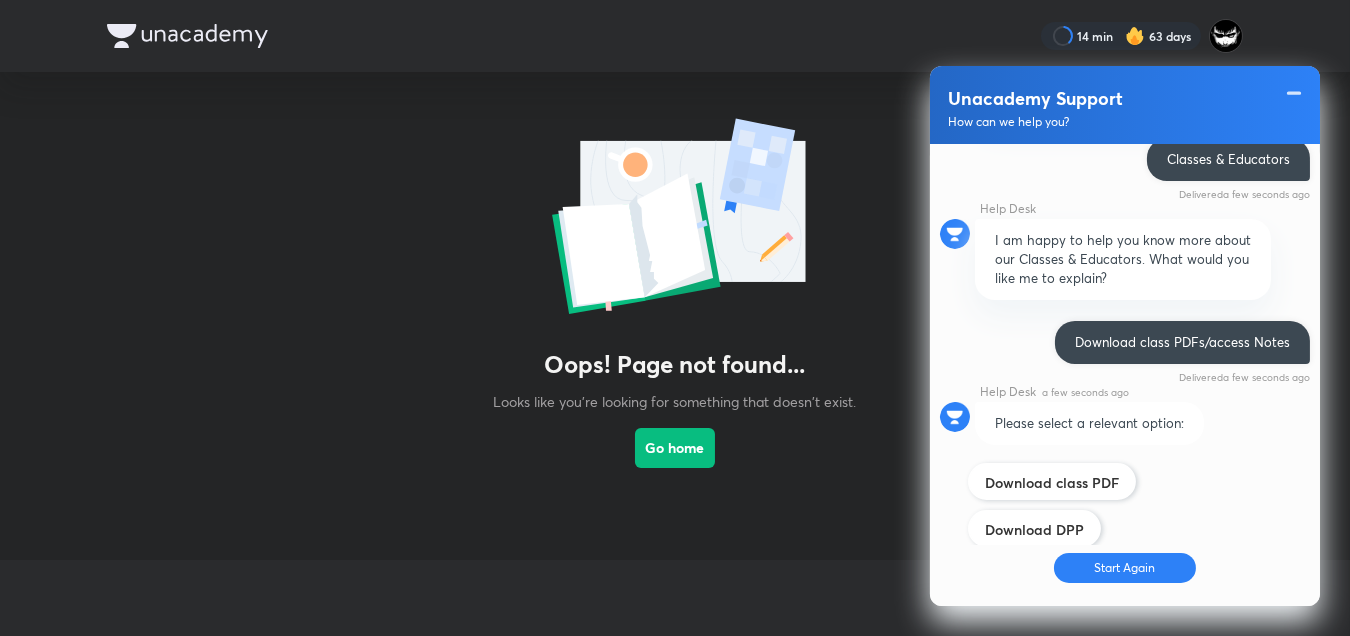 click on "Access Notes" at bounding box center (1028, 576) 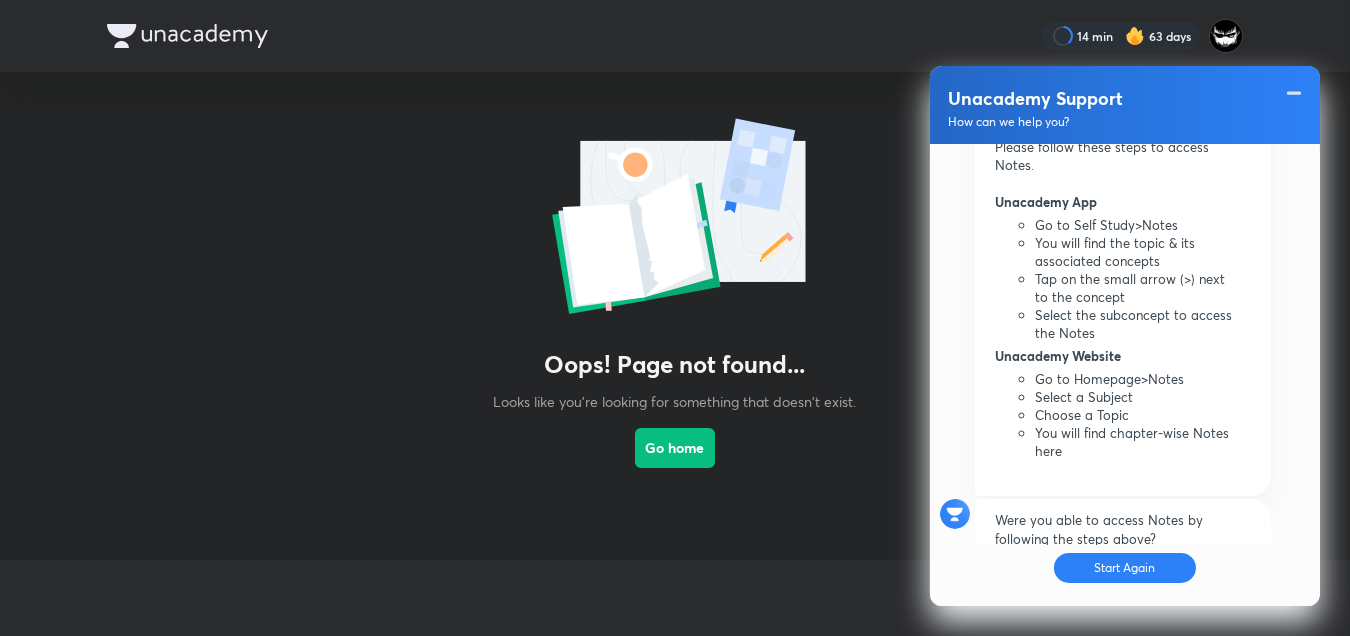 scroll, scrollTop: 2437, scrollLeft: 0, axis: vertical 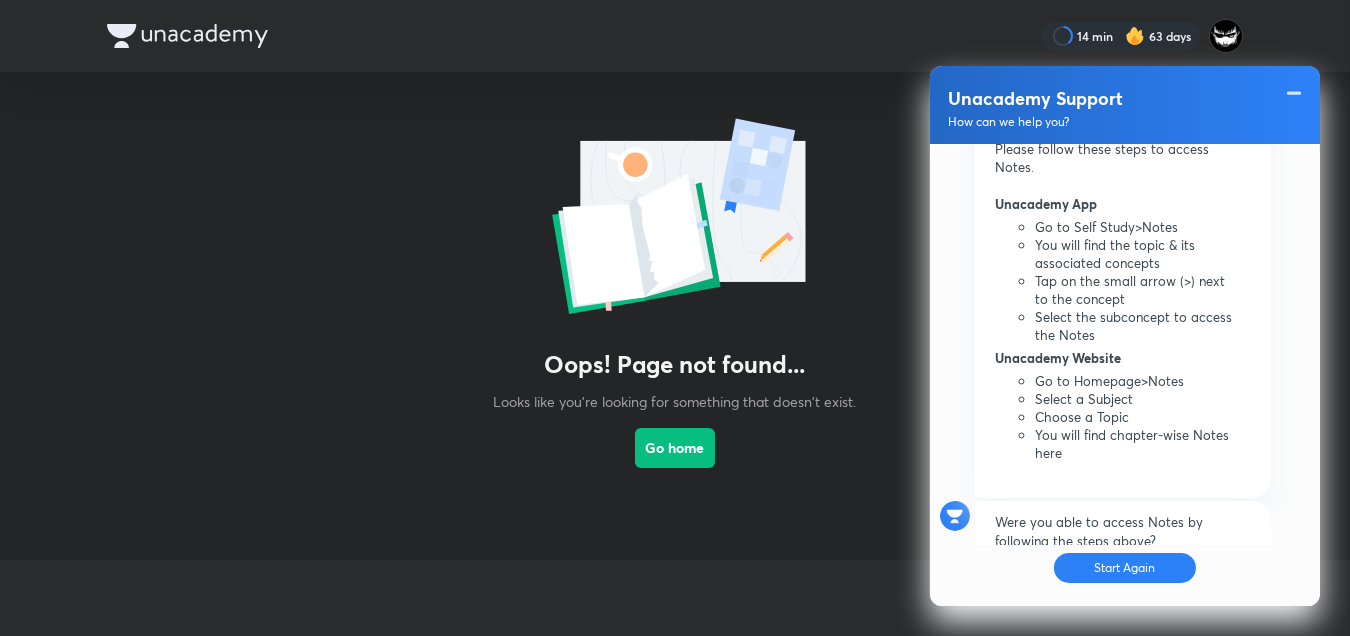click on "No, I want to go back" at bounding box center [1055, 646] 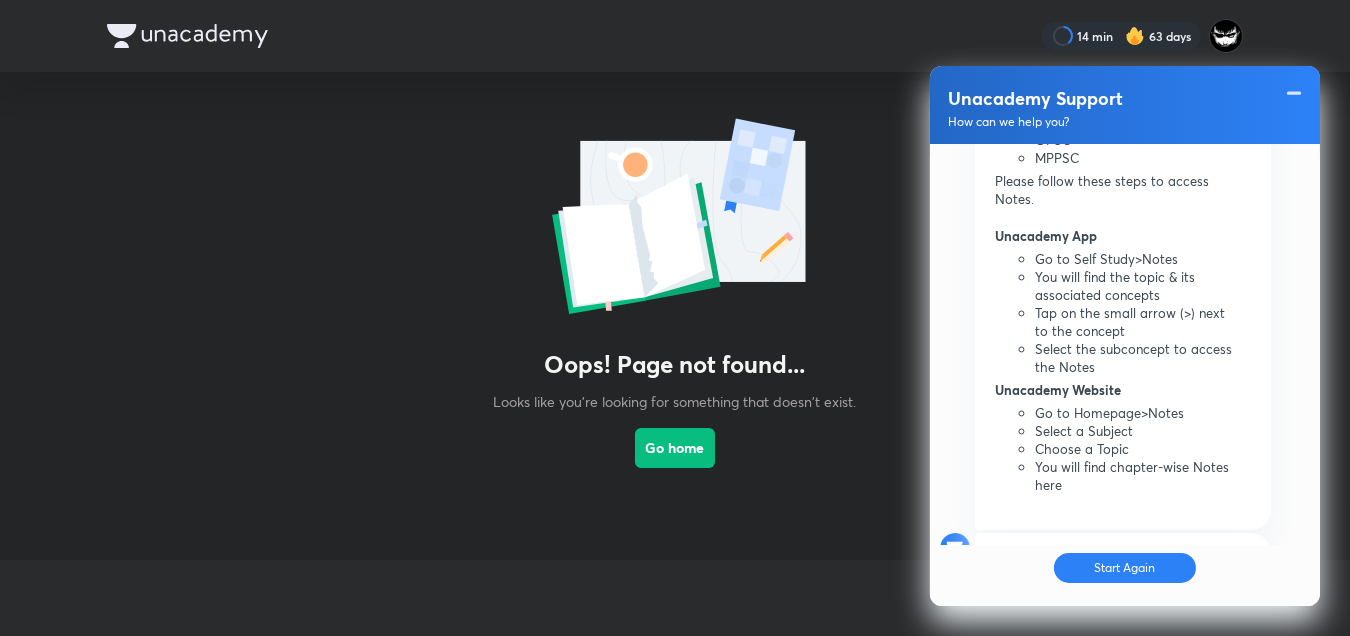 scroll, scrollTop: 2630, scrollLeft: 0, axis: vertical 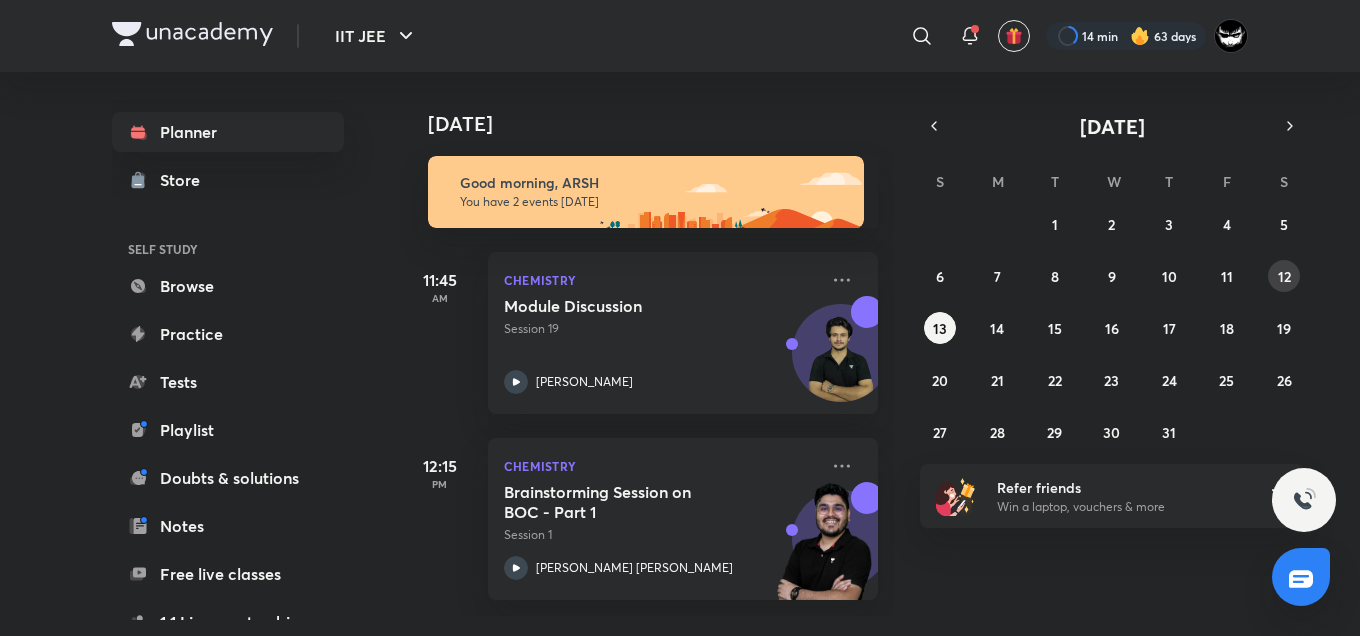 click on "12" at bounding box center (1284, 276) 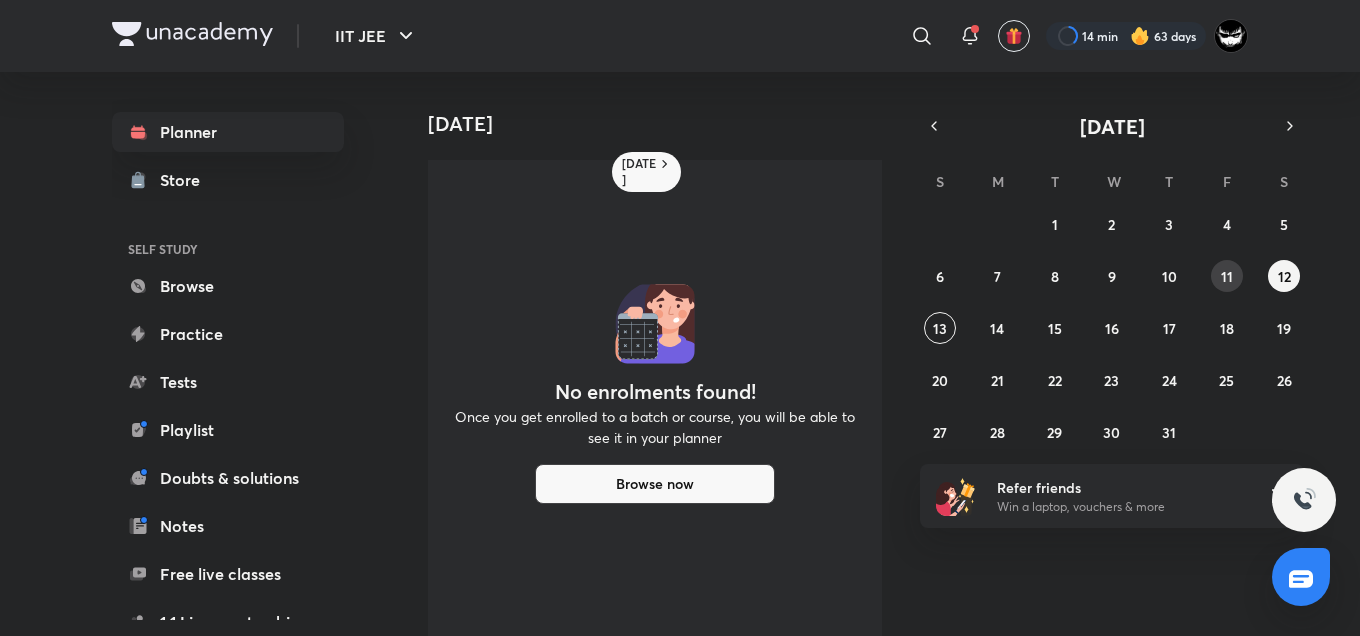 click on "11" at bounding box center [1227, 276] 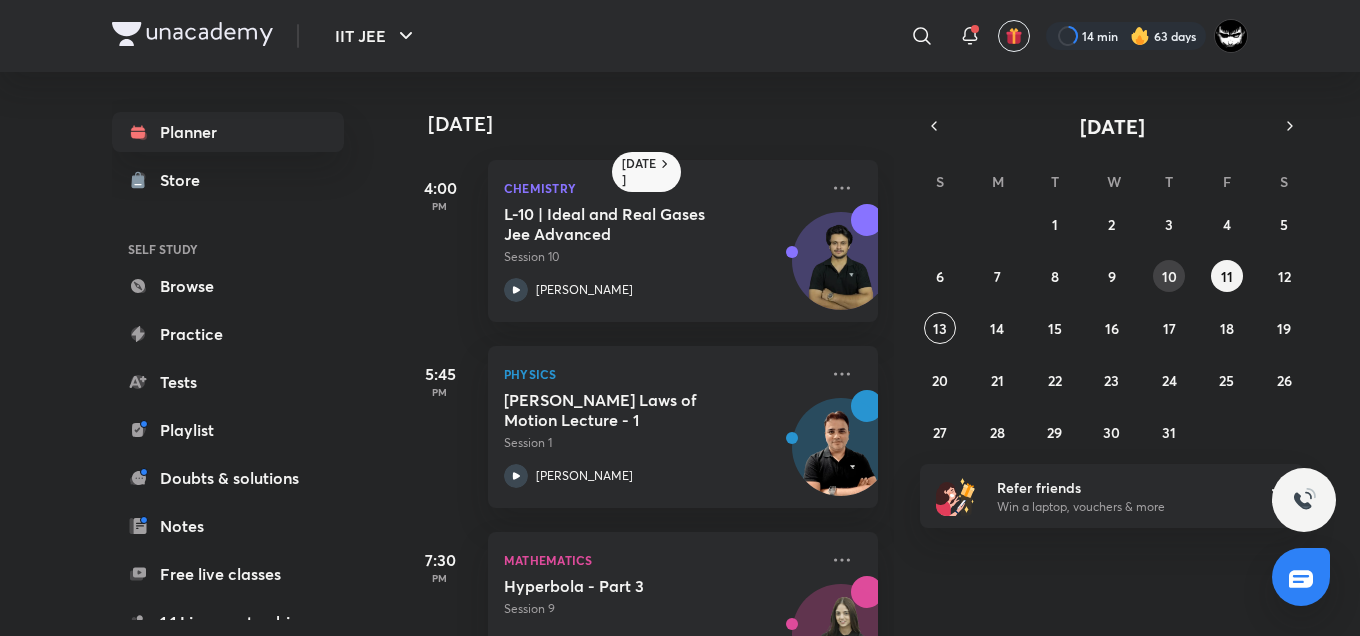 click on "10" at bounding box center [1169, 276] 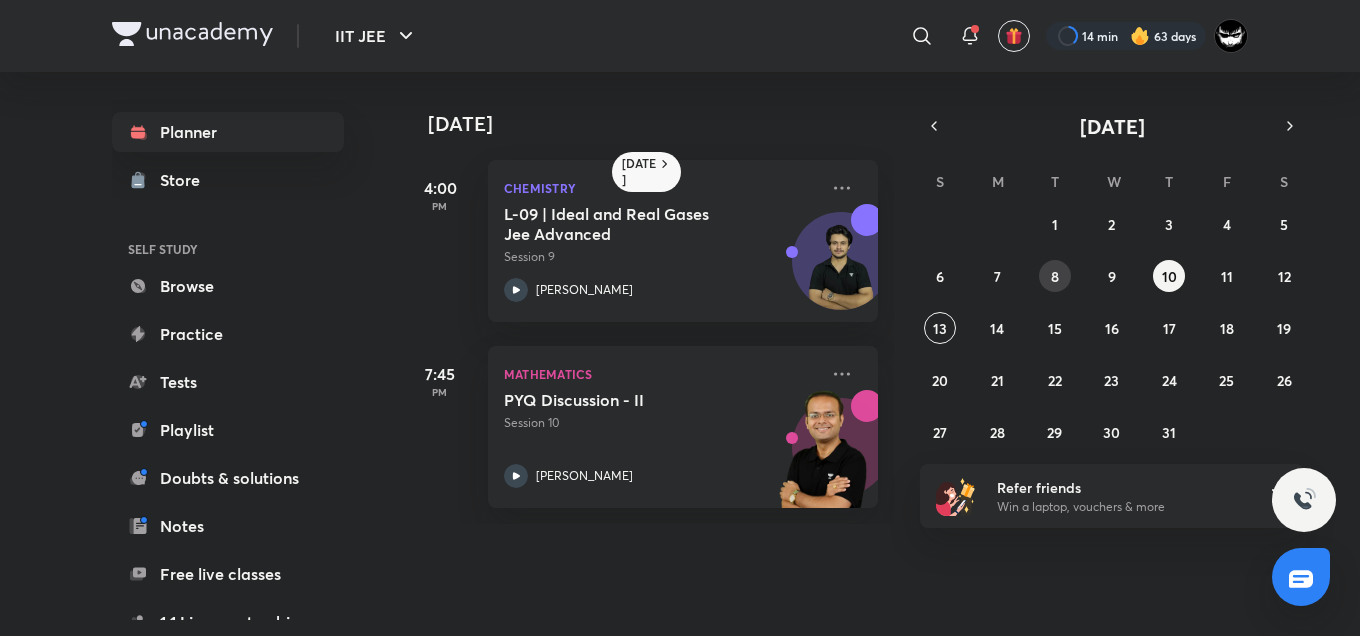 click on "8" at bounding box center [1055, 276] 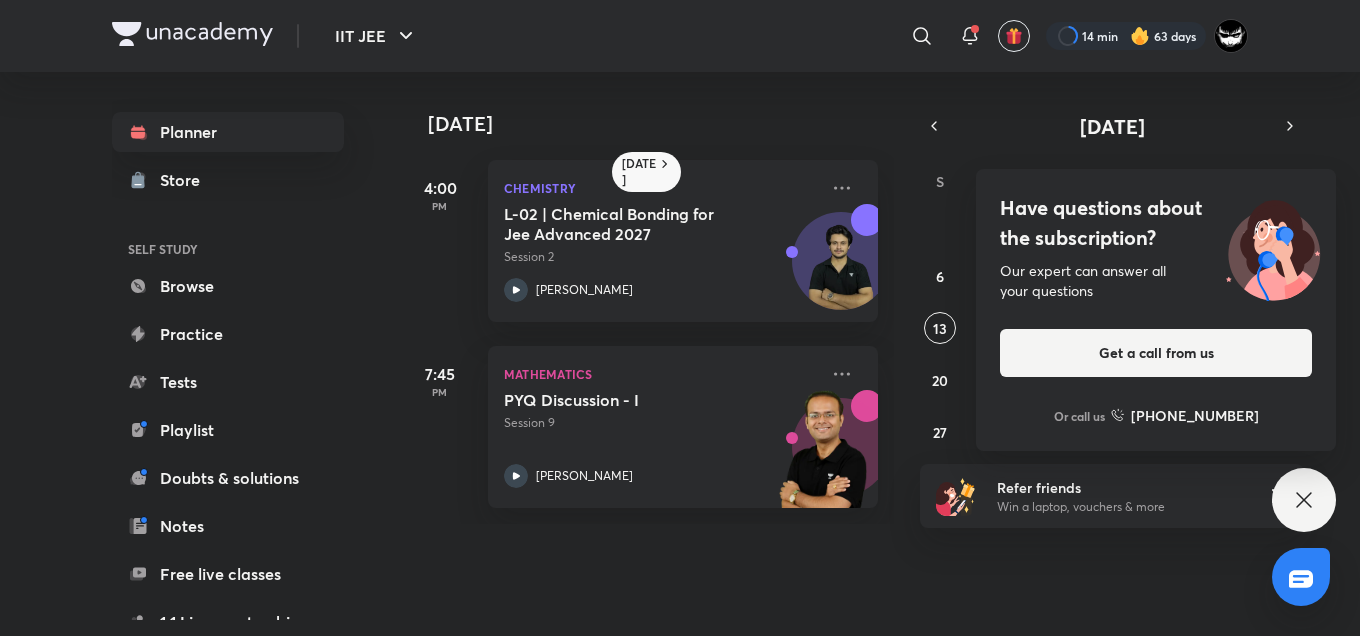 click on "PYQ Discussion - I Session 9 [PERSON_NAME]" at bounding box center [661, 439] 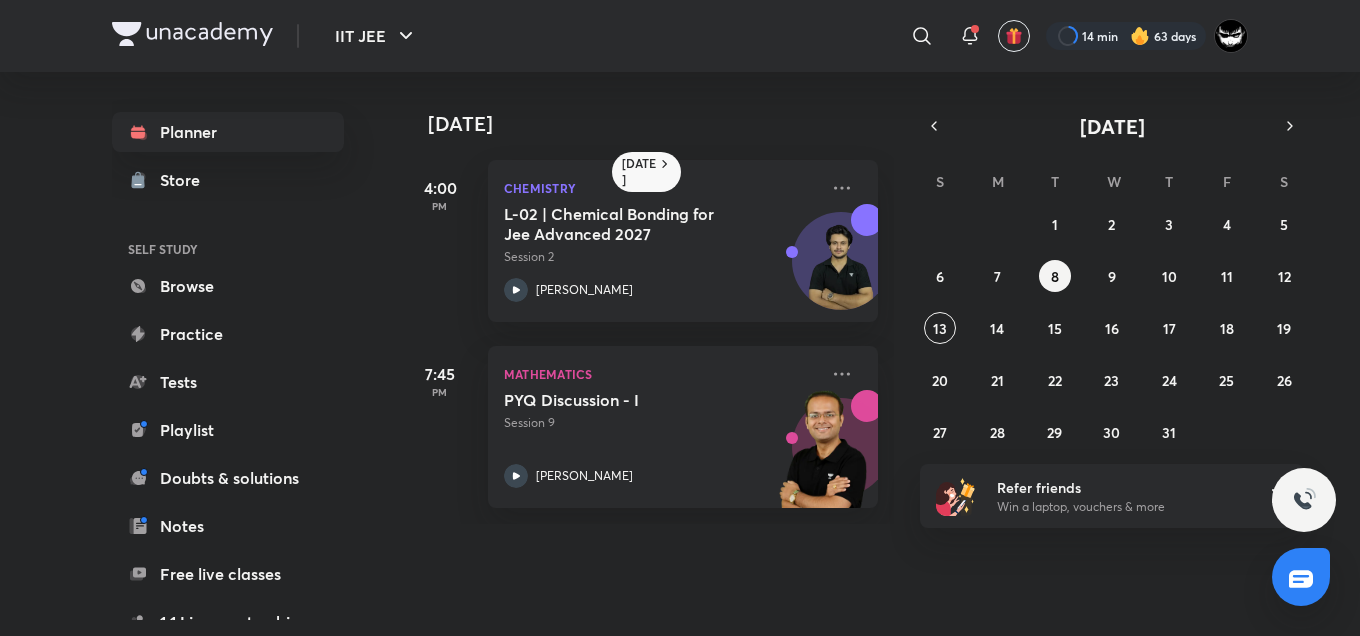 click on "29 30 1 2 3 4 5 6 7 8 9 10 11 12 13 14 15 16 17 18 19 20 21 22 23 24 25 26 27 28 29 30 31 1 2" at bounding box center [1112, 328] 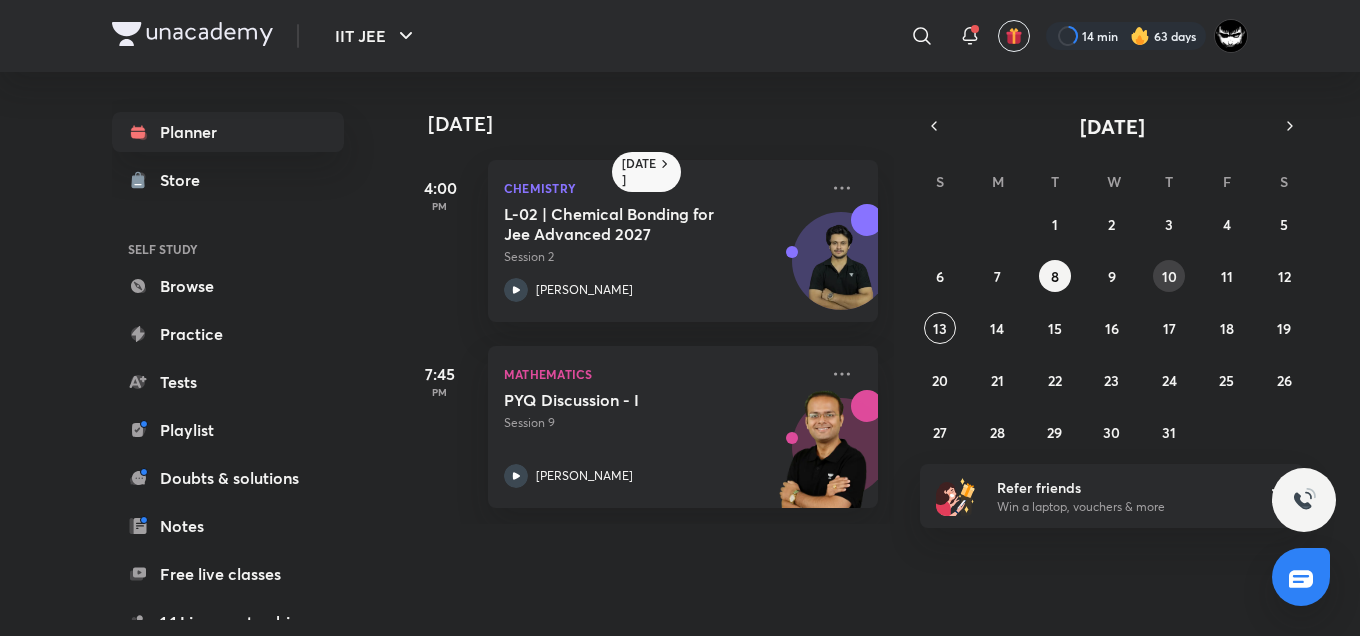 click on "10" at bounding box center (1169, 276) 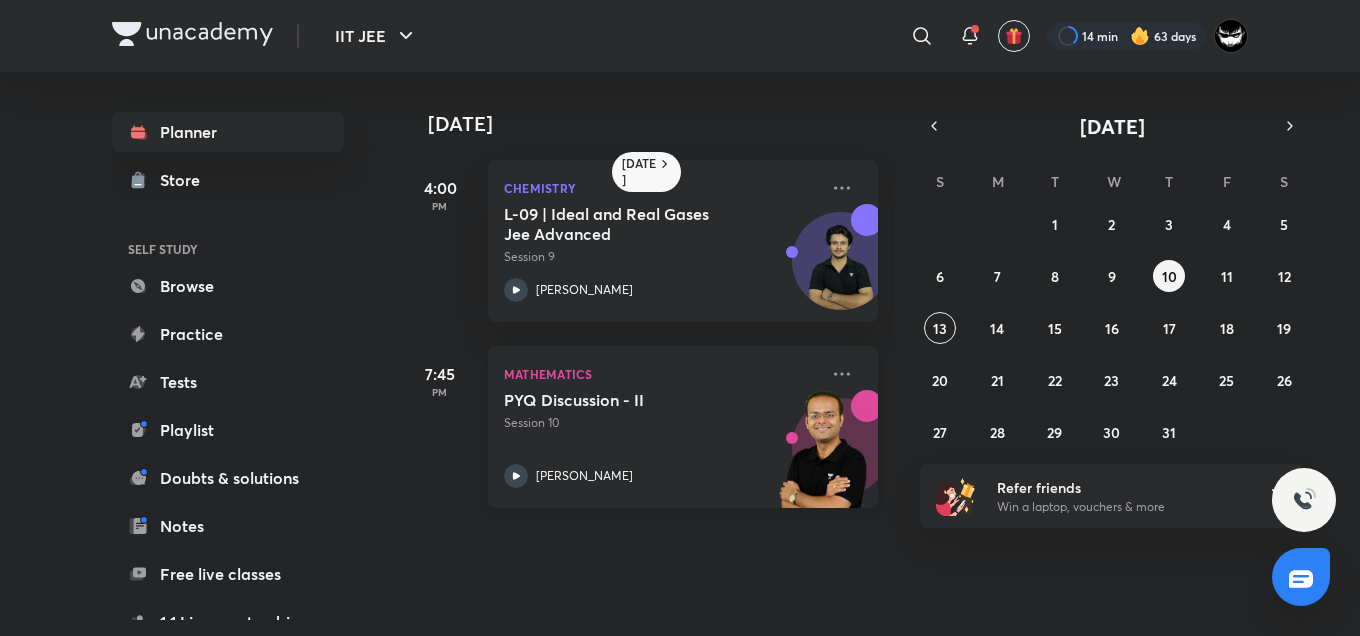 click on "PYQ Discussion - II Session 10 [PERSON_NAME]" at bounding box center (661, 439) 